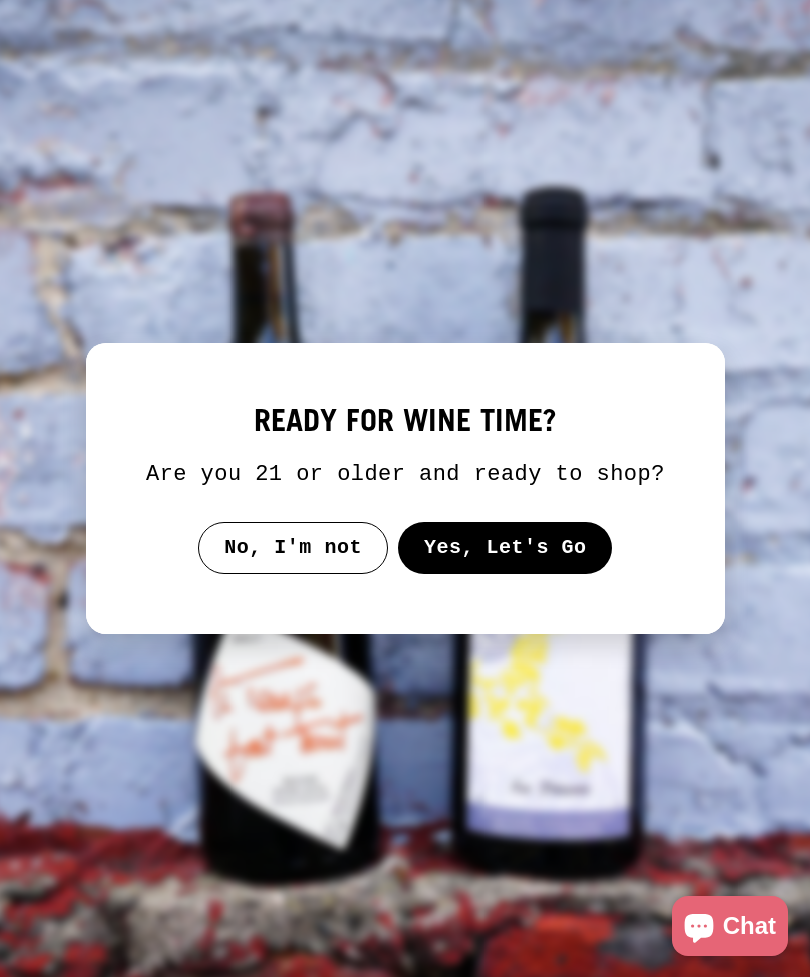 scroll, scrollTop: 0, scrollLeft: 0, axis: both 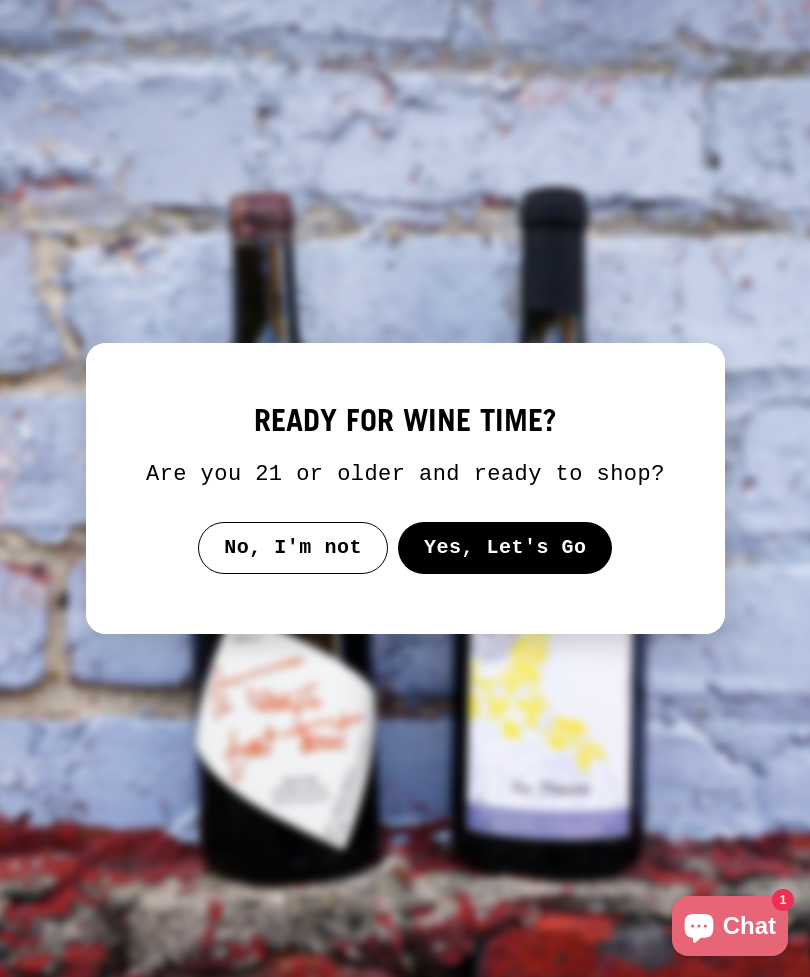 click on "Yes, Let's Go" at bounding box center (504, 548) 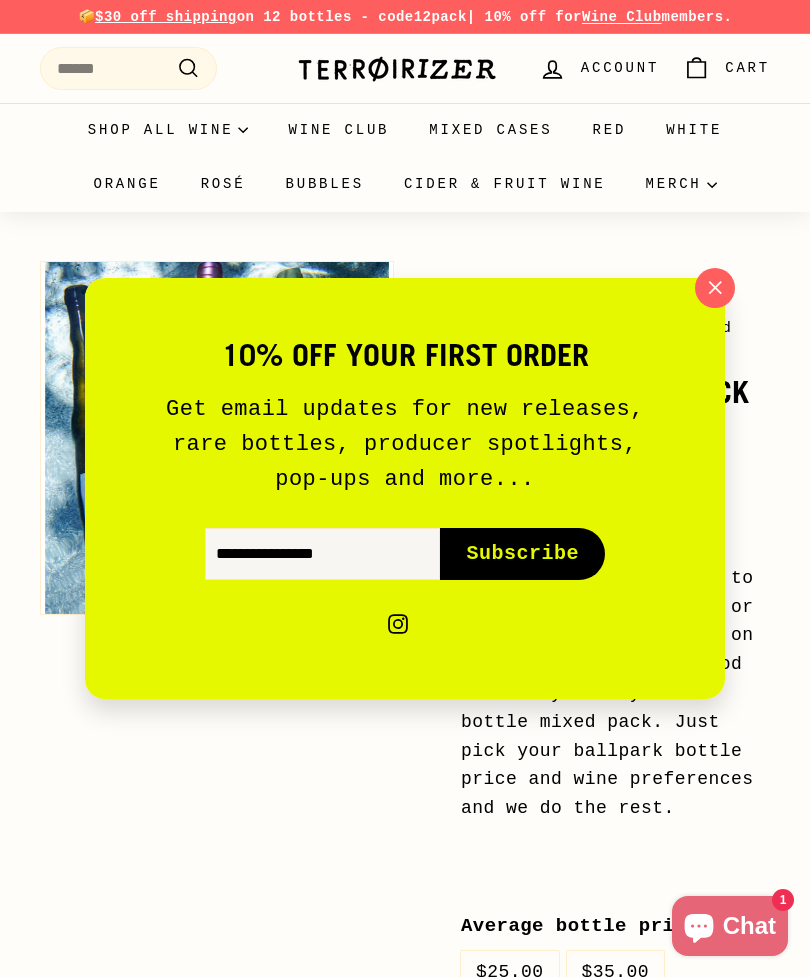 click 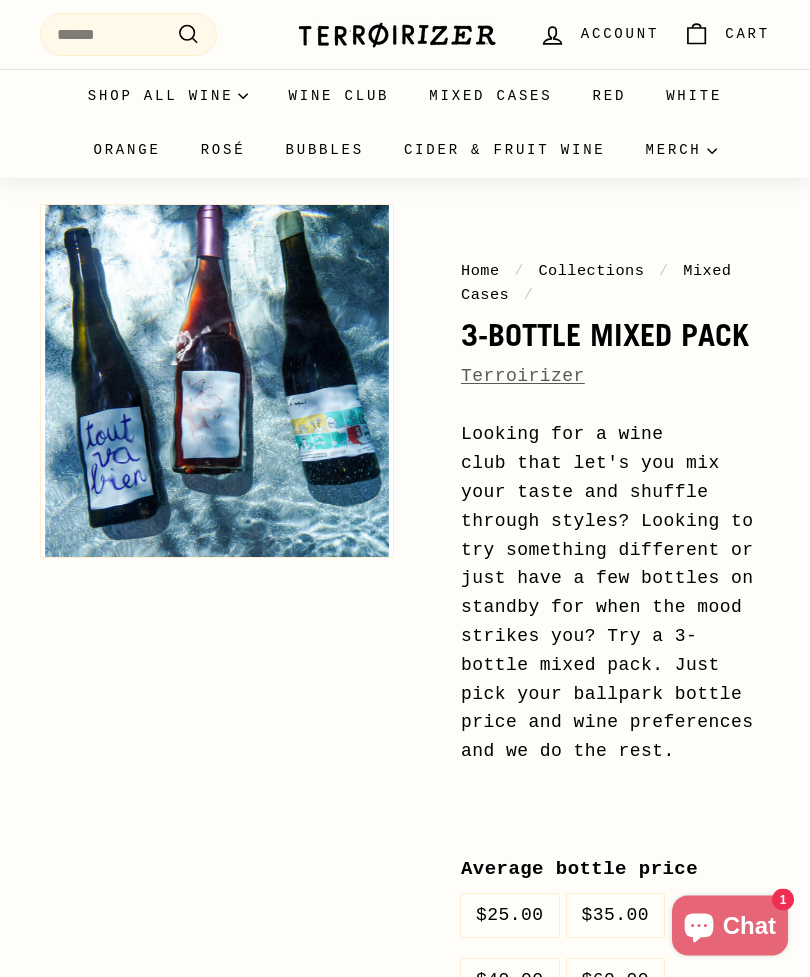 scroll, scrollTop: 0, scrollLeft: 0, axis: both 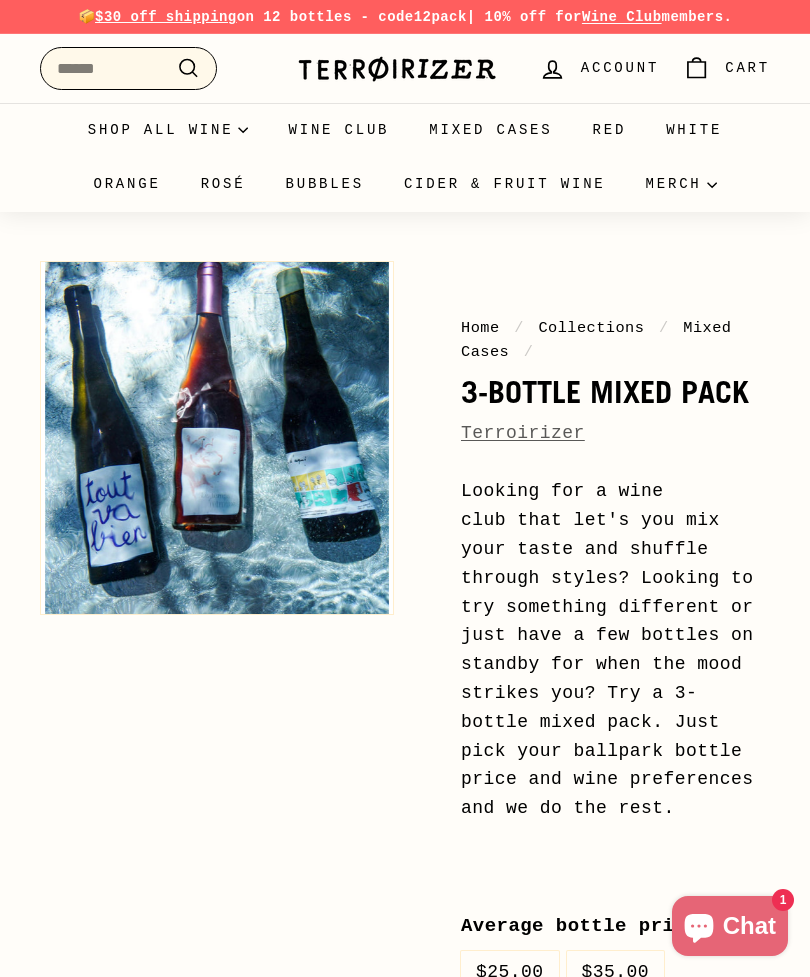 click on "Search" at bounding box center (128, 69) 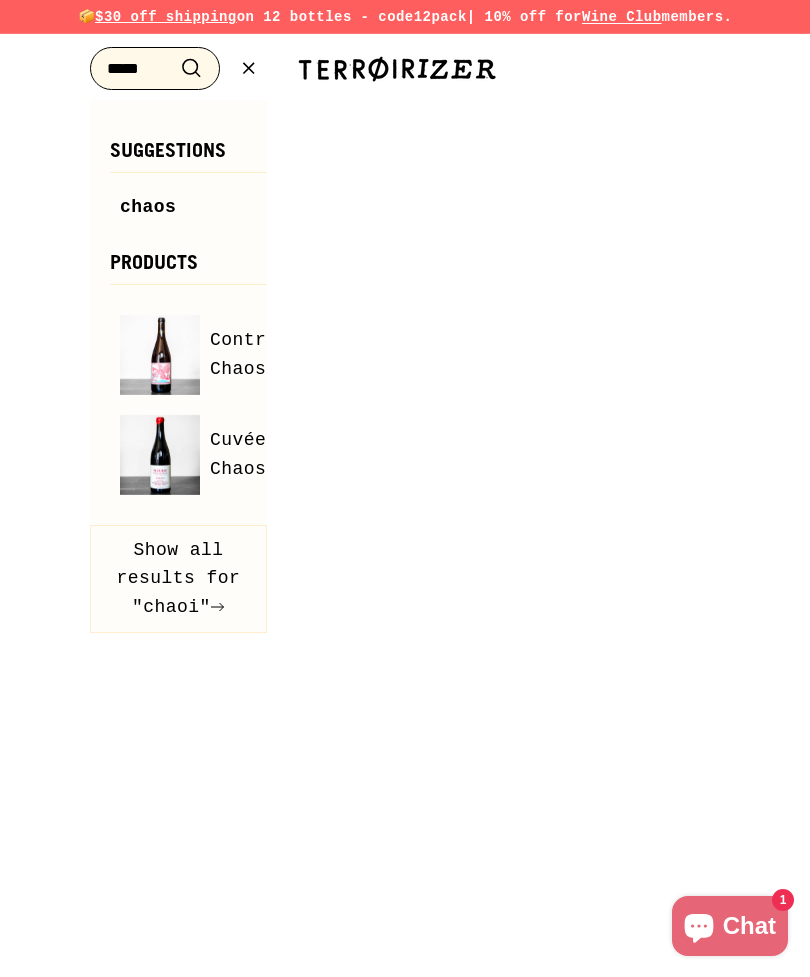 type on "*****" 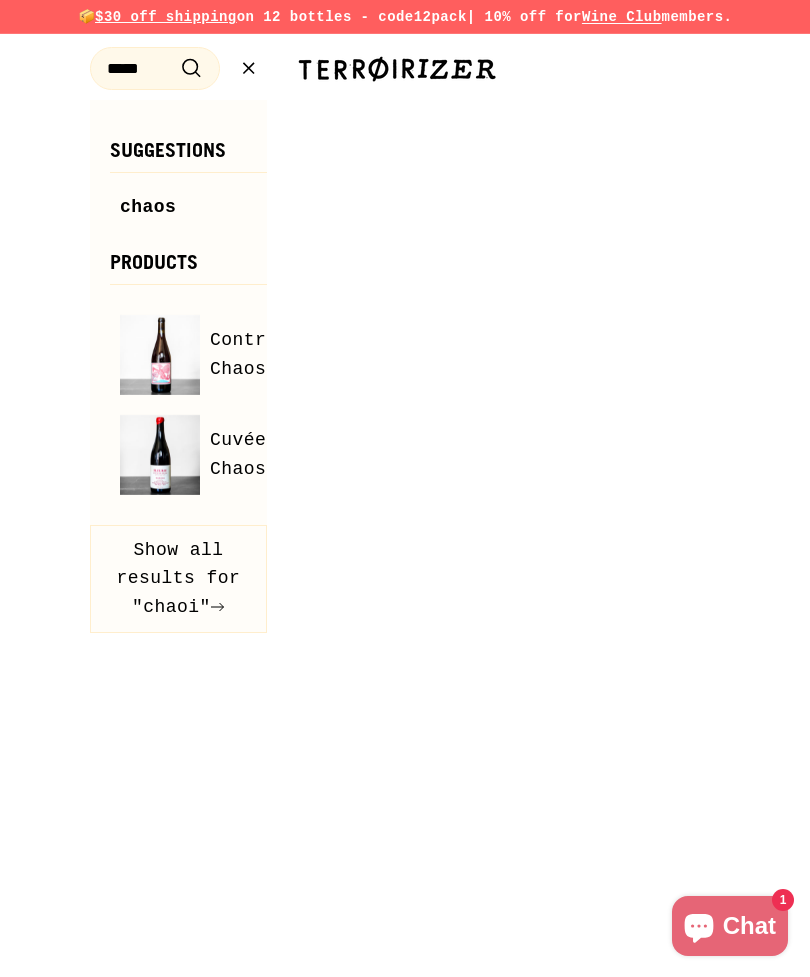 click at bounding box center (160, 355) 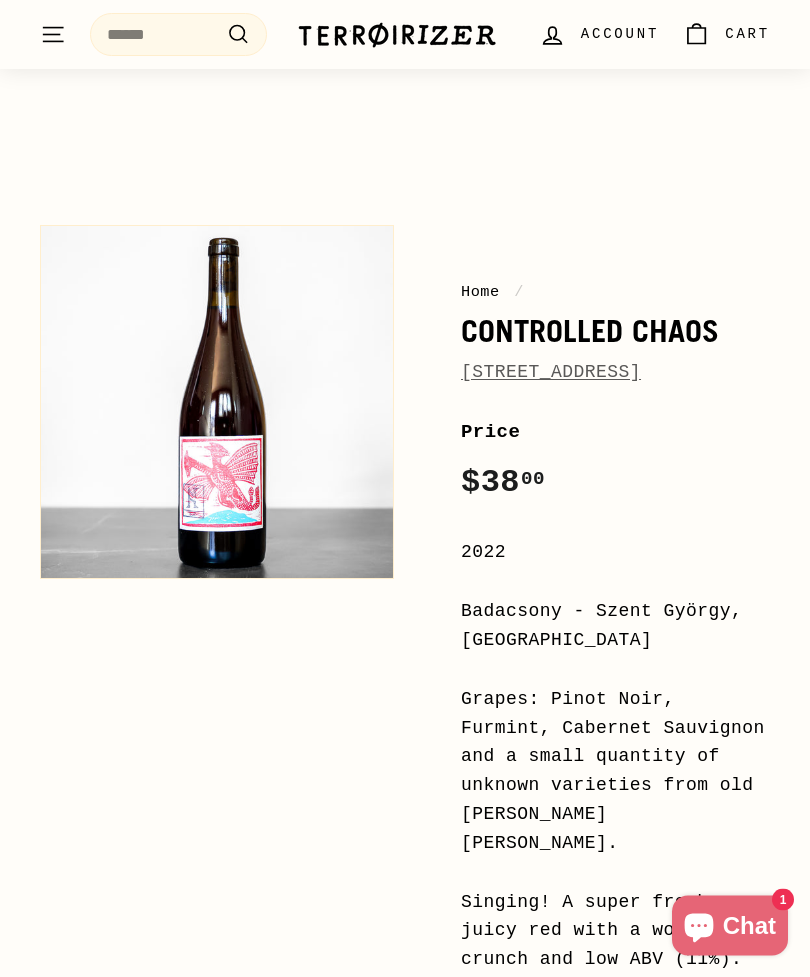 scroll, scrollTop: 0, scrollLeft: 0, axis: both 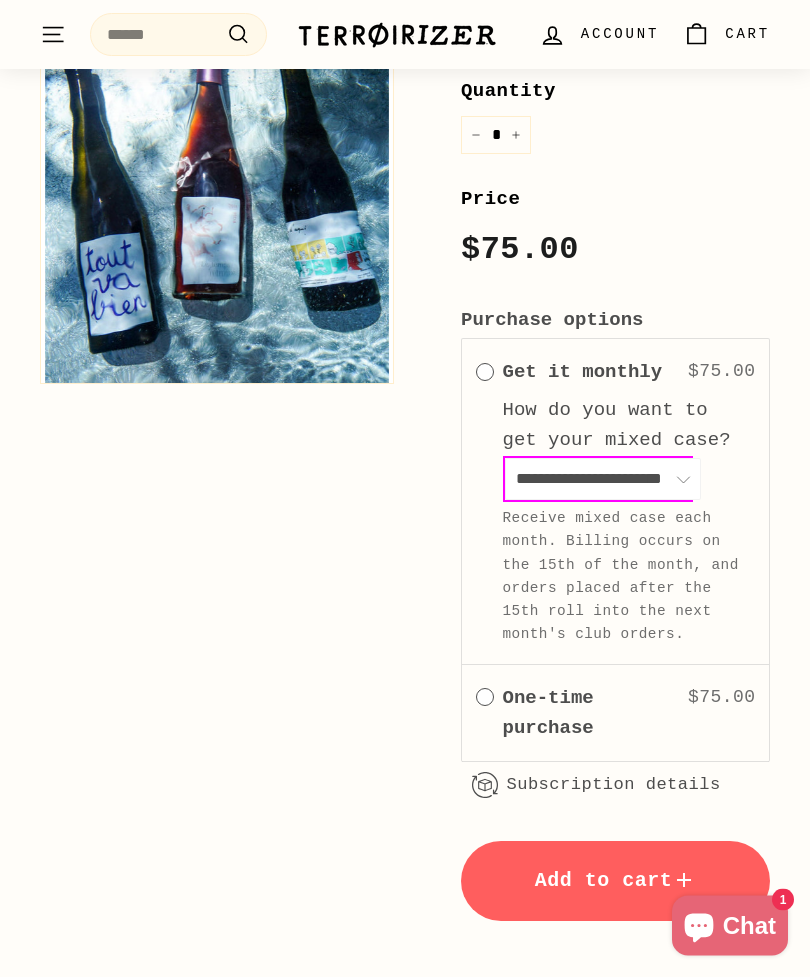 click at bounding box center [485, 698] 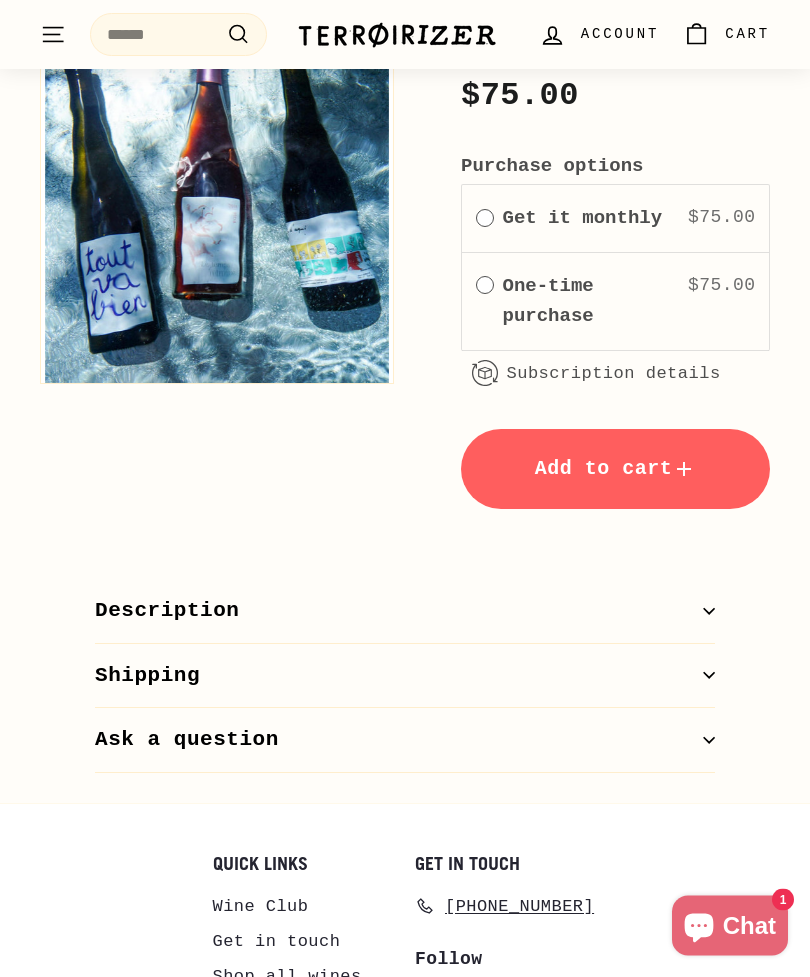 scroll, scrollTop: 1373, scrollLeft: 0, axis: vertical 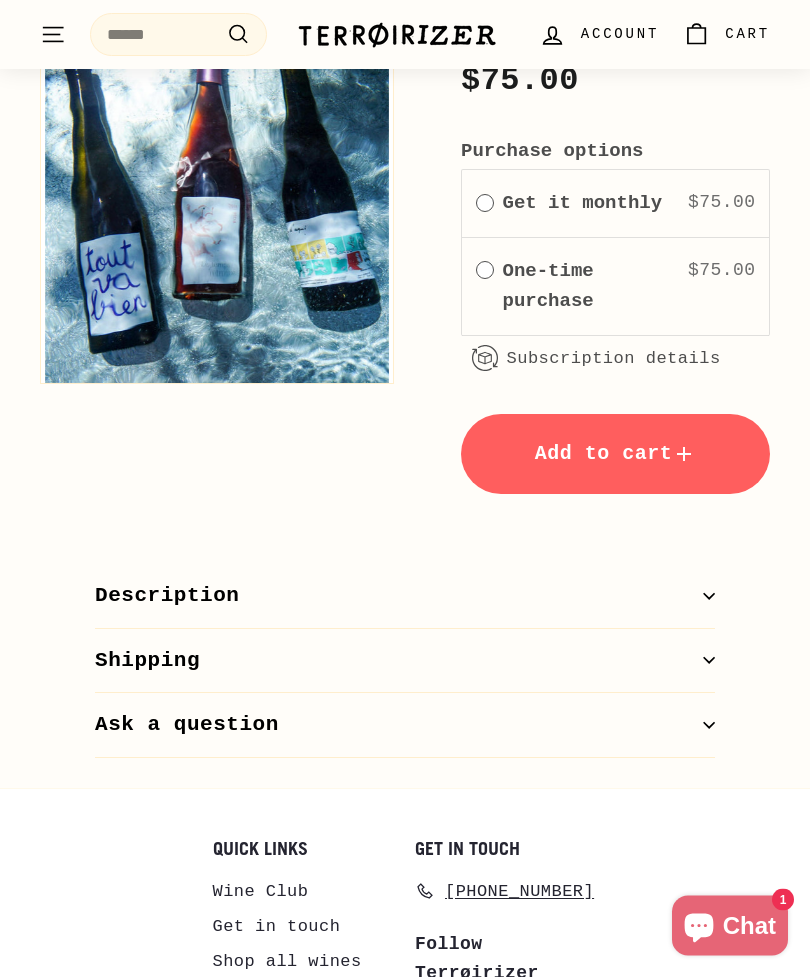 click on "Description" at bounding box center [405, 597] 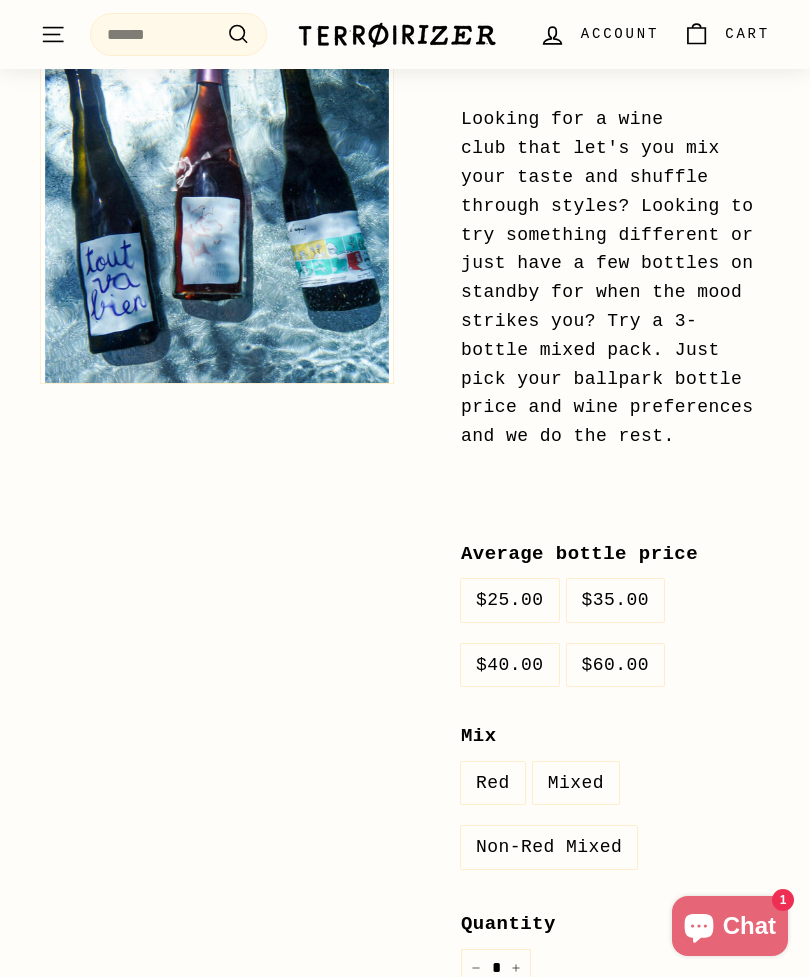 scroll, scrollTop: 351, scrollLeft: 0, axis: vertical 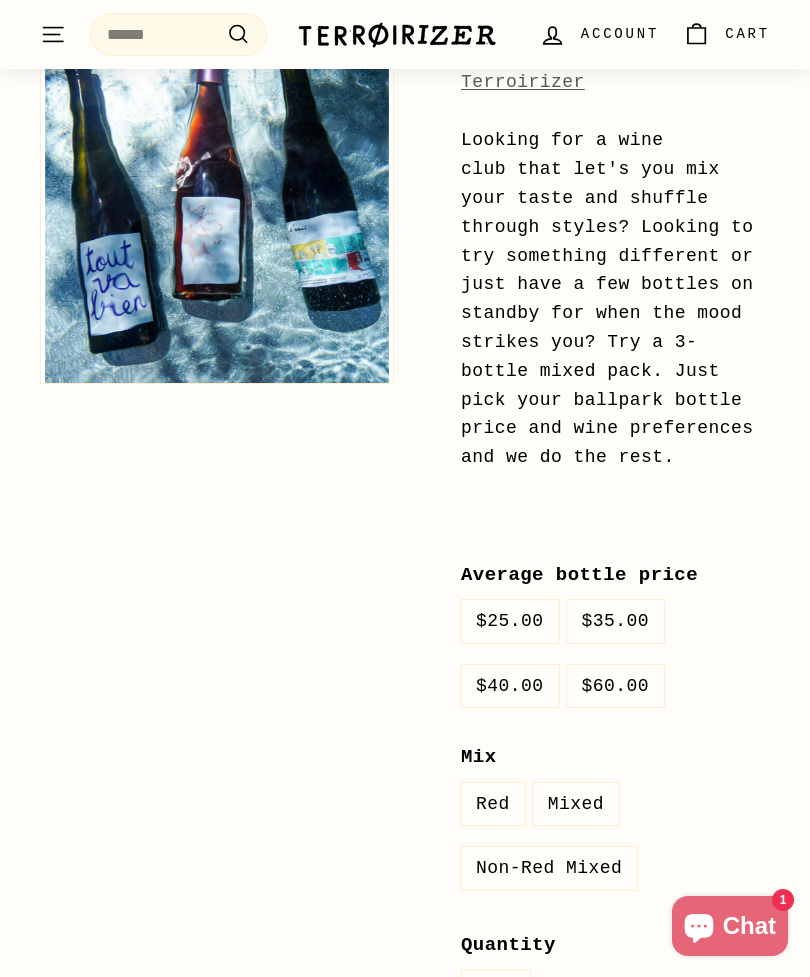 click on "$35.00" at bounding box center (616, 621) 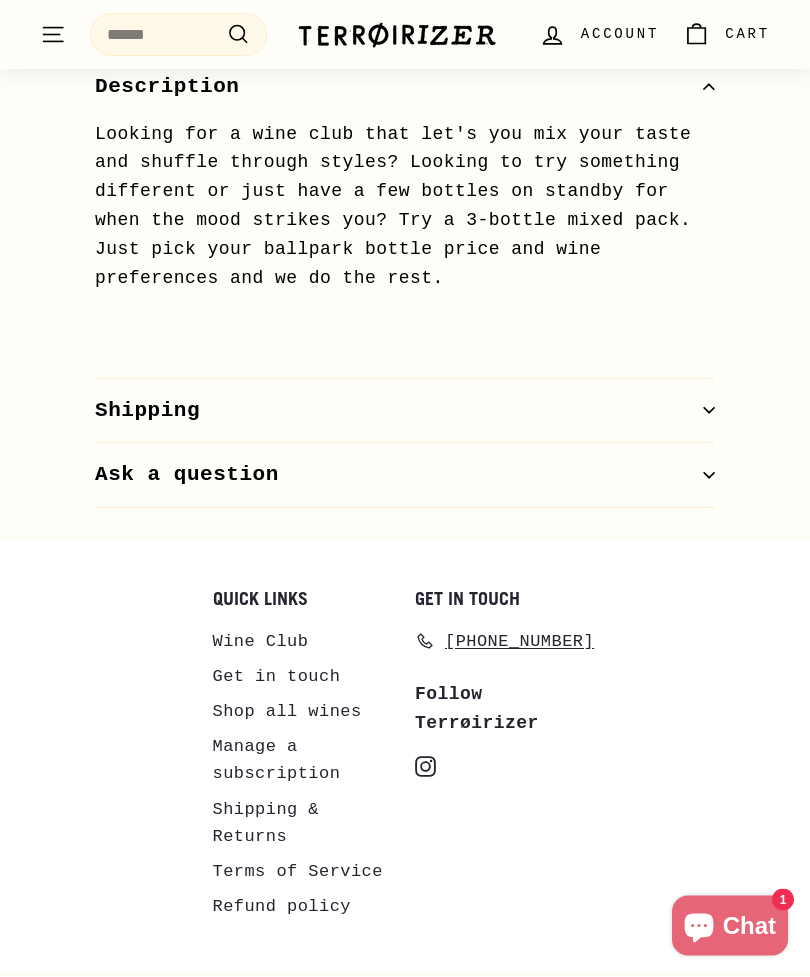scroll, scrollTop: 1899, scrollLeft: 0, axis: vertical 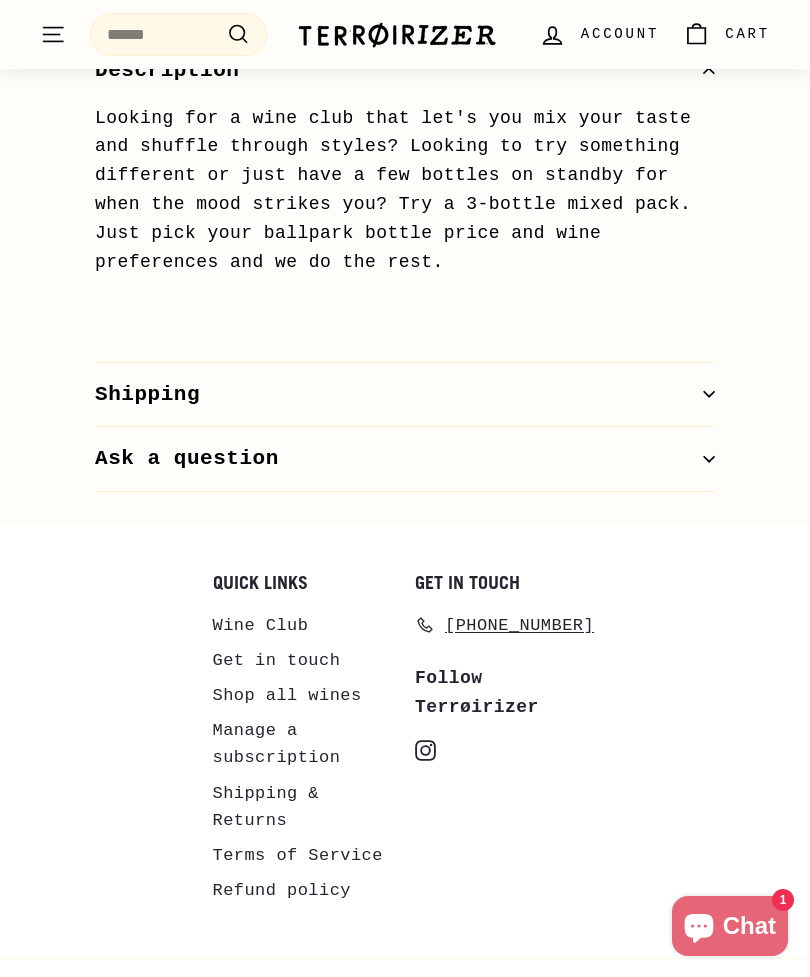 click 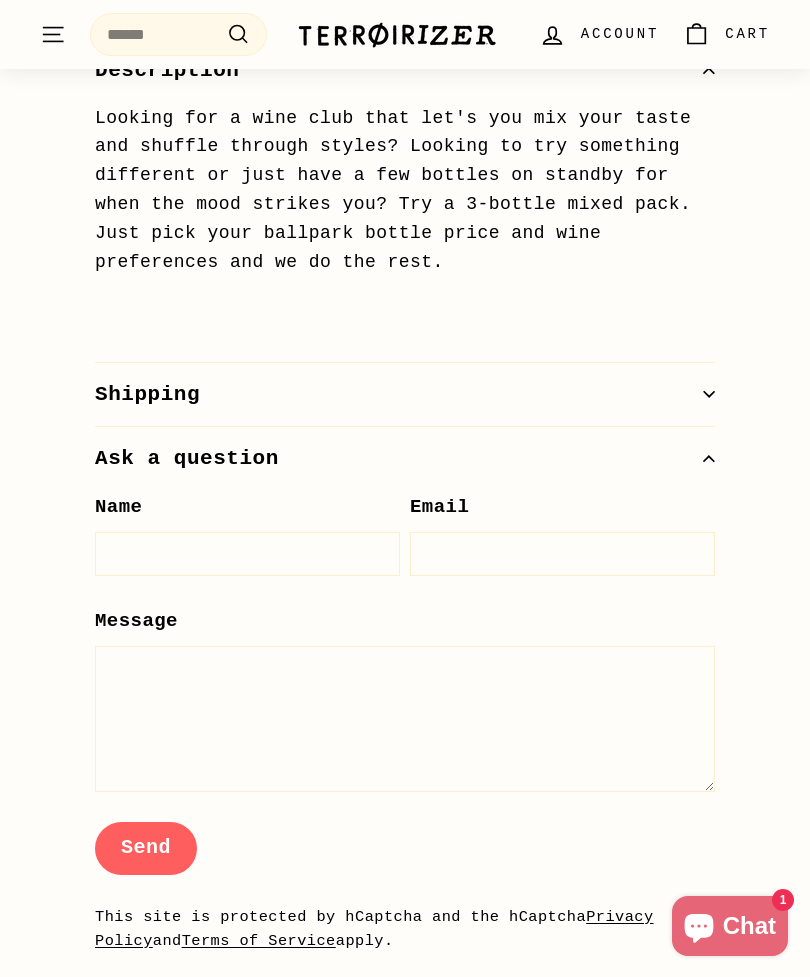 click on "Ask a question" at bounding box center [405, 459] 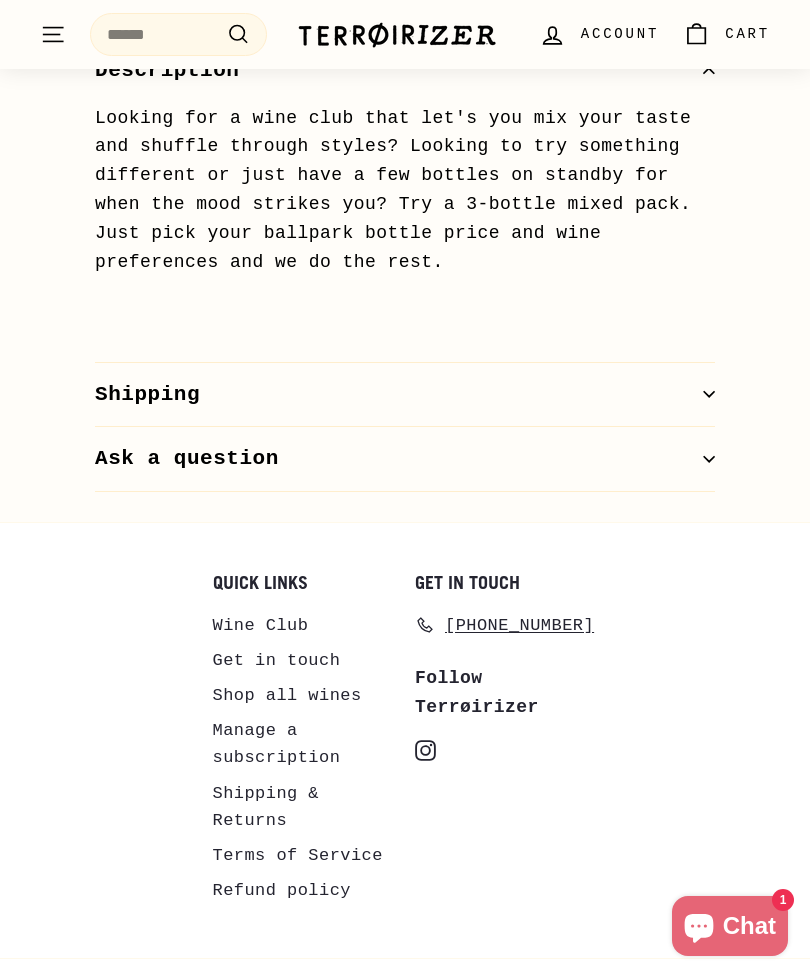 click 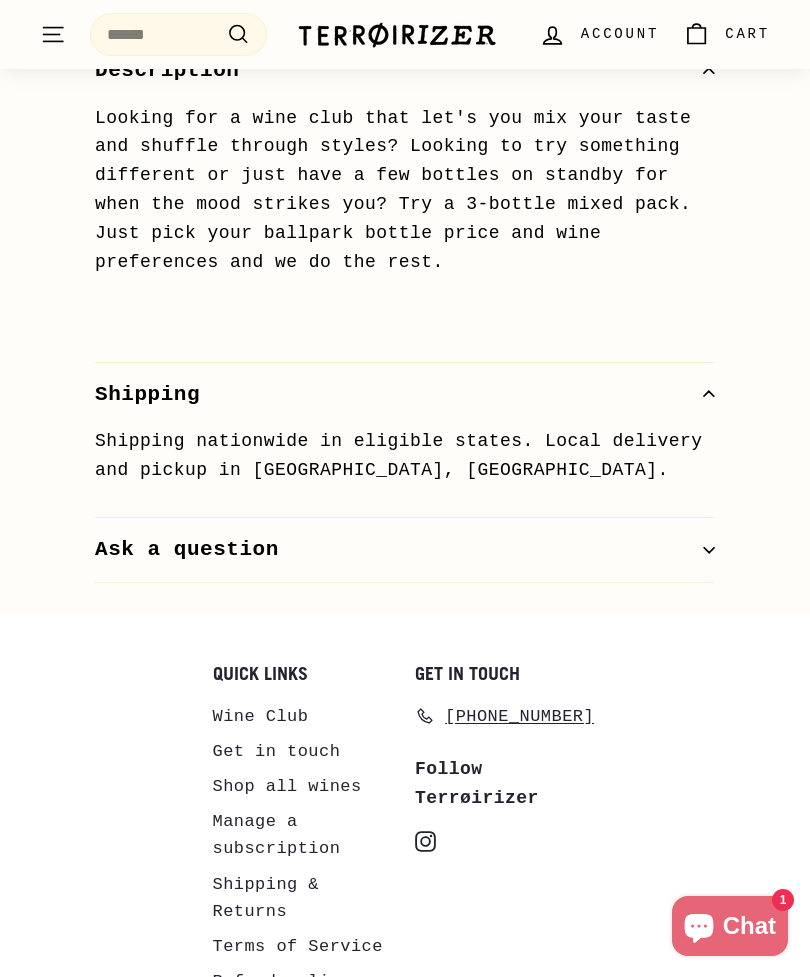 click on "Shipping" at bounding box center [405, 395] 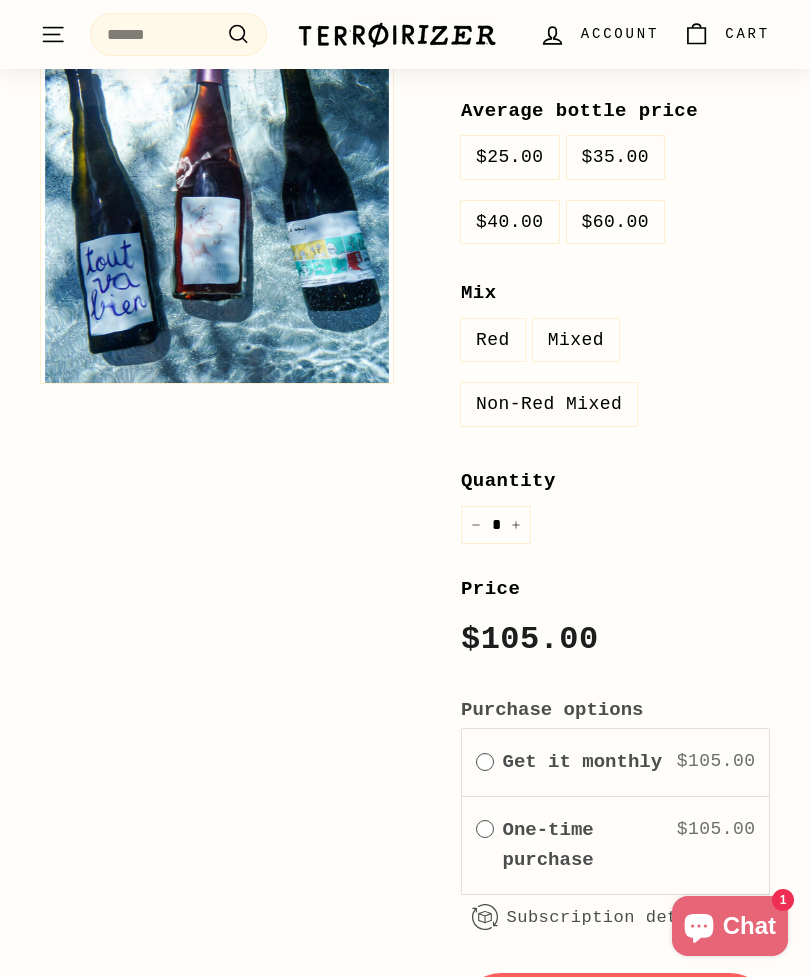scroll, scrollTop: 814, scrollLeft: 0, axis: vertical 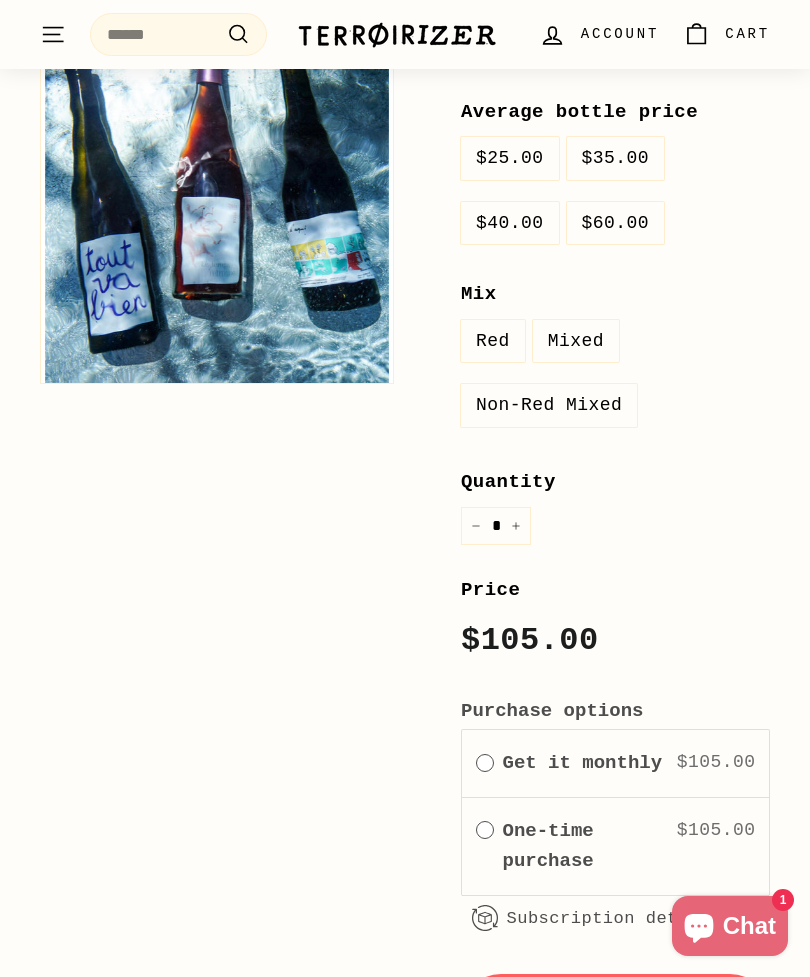 click on "Mixed" at bounding box center [576, 341] 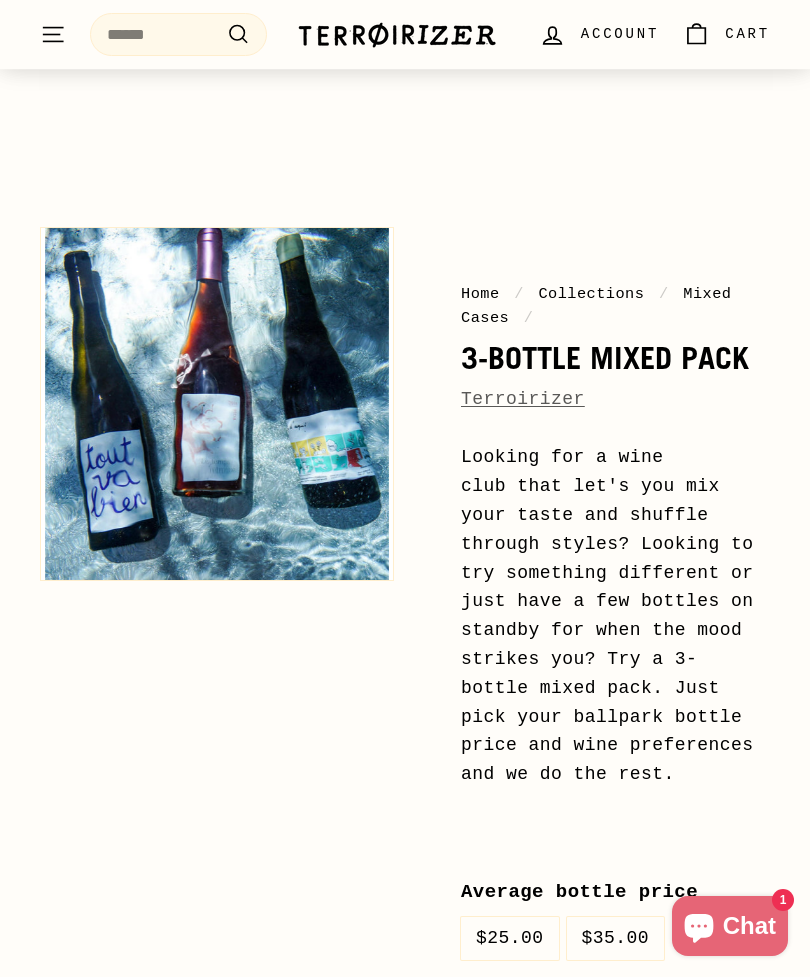 scroll, scrollTop: 32, scrollLeft: 0, axis: vertical 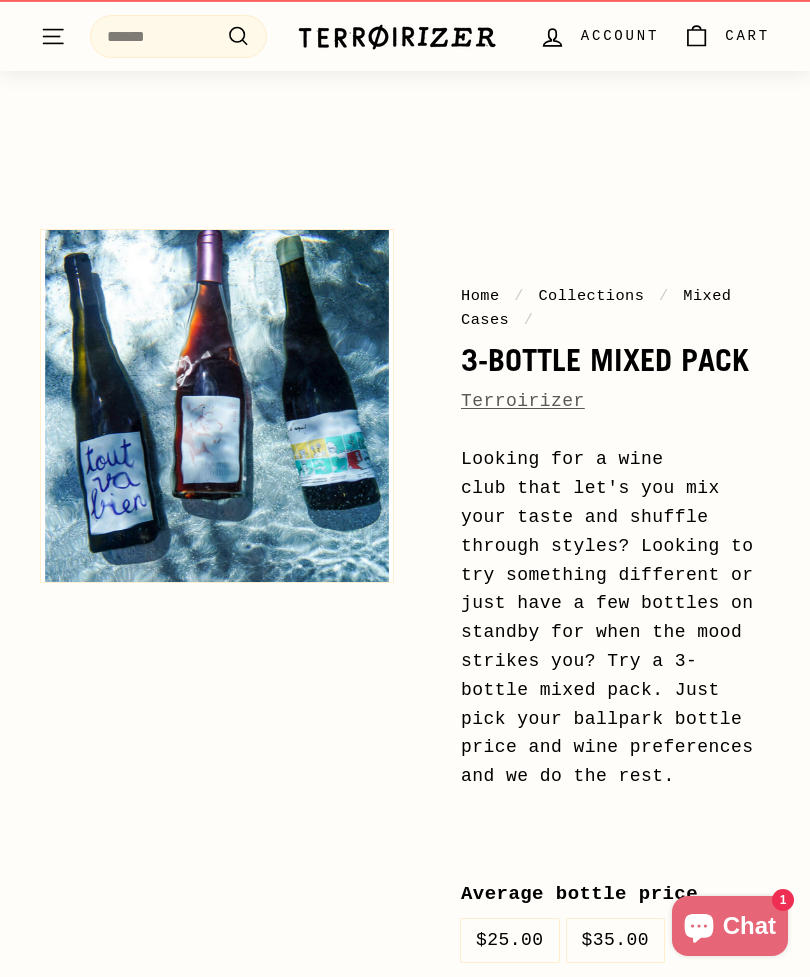 click on "Collections" at bounding box center [591, 296] 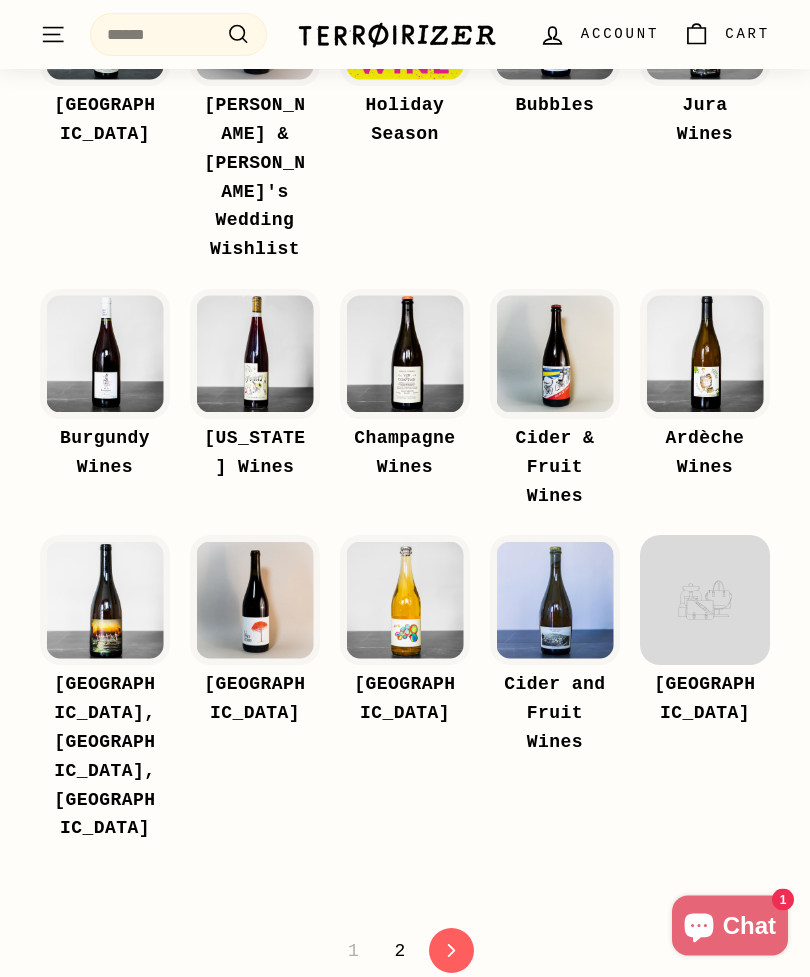scroll, scrollTop: 566, scrollLeft: 0, axis: vertical 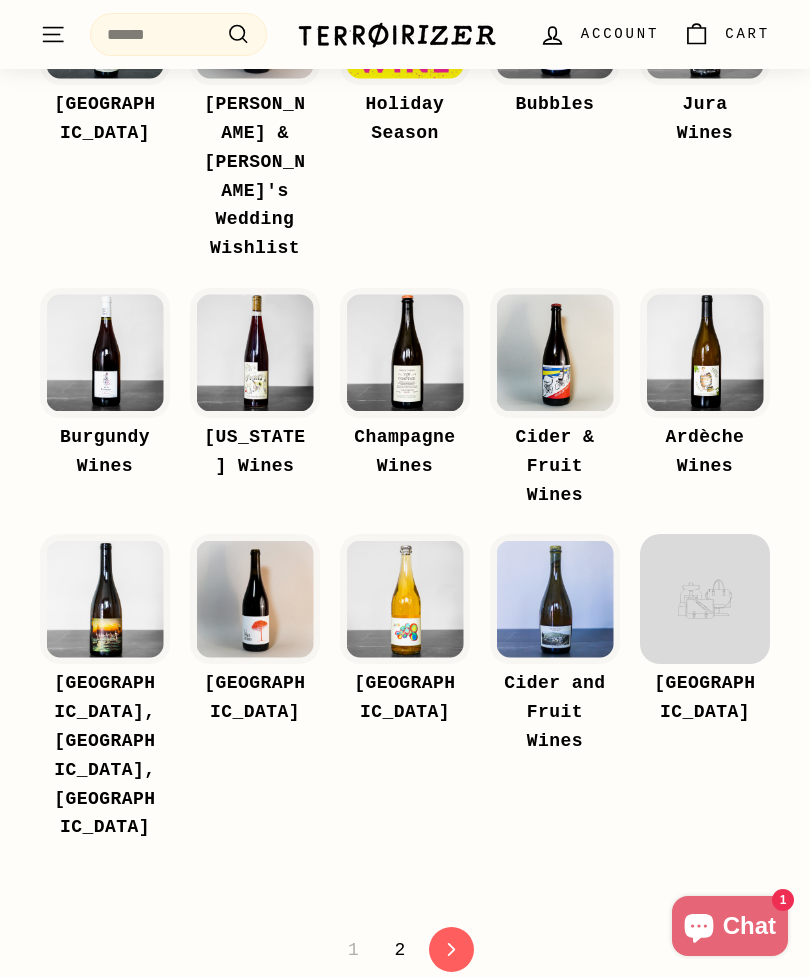 click on "1" at bounding box center (353, 950) 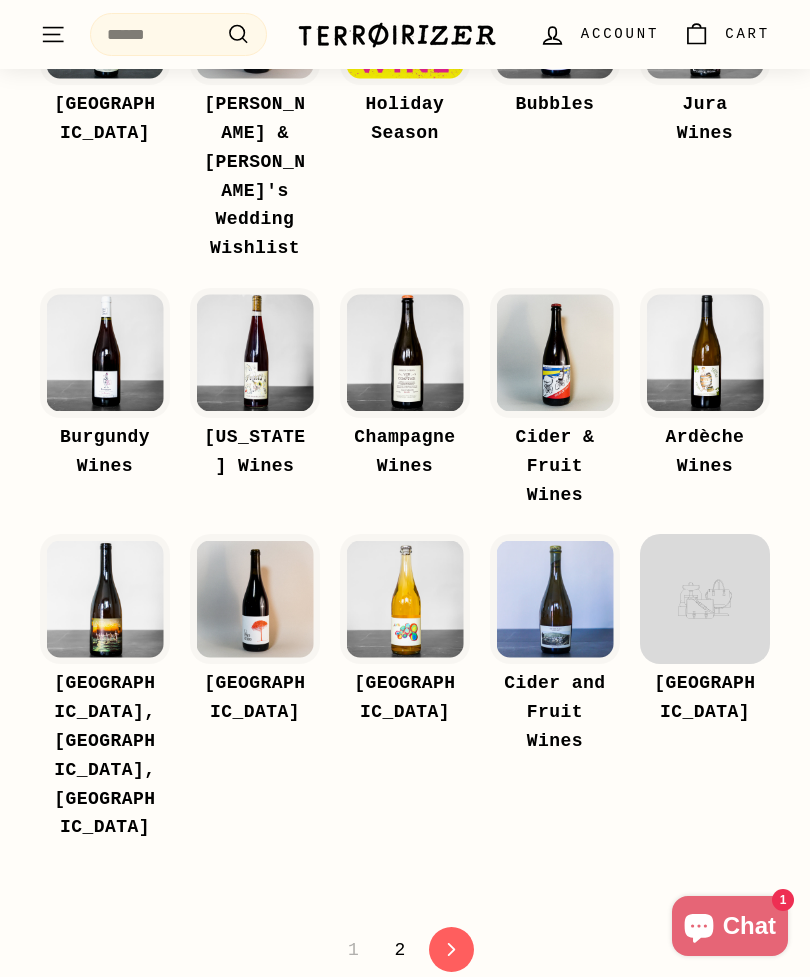 click on "1" at bounding box center (353, 950) 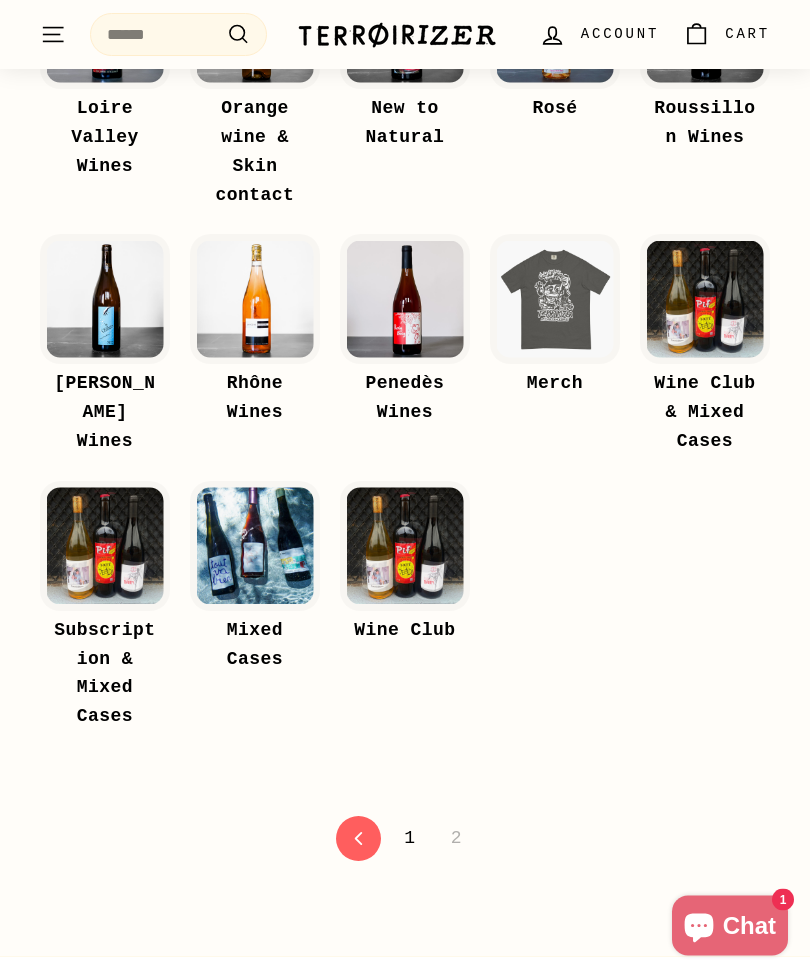 scroll, scrollTop: 563, scrollLeft: 0, axis: vertical 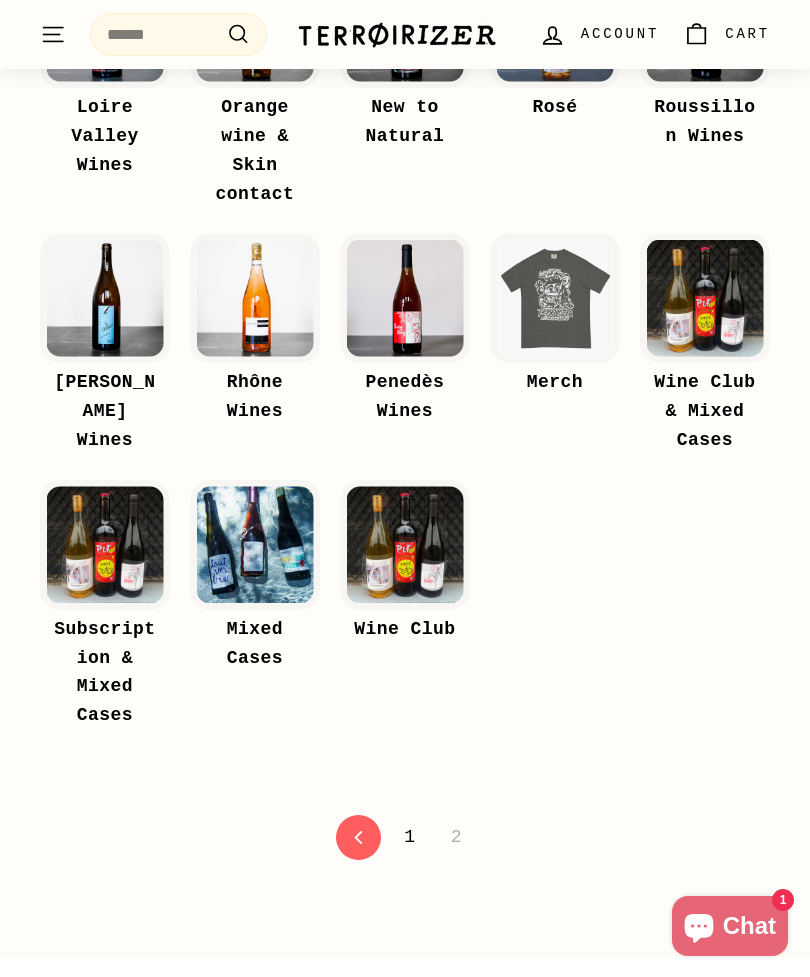 click on "Mixed Cases" at bounding box center (255, 644) 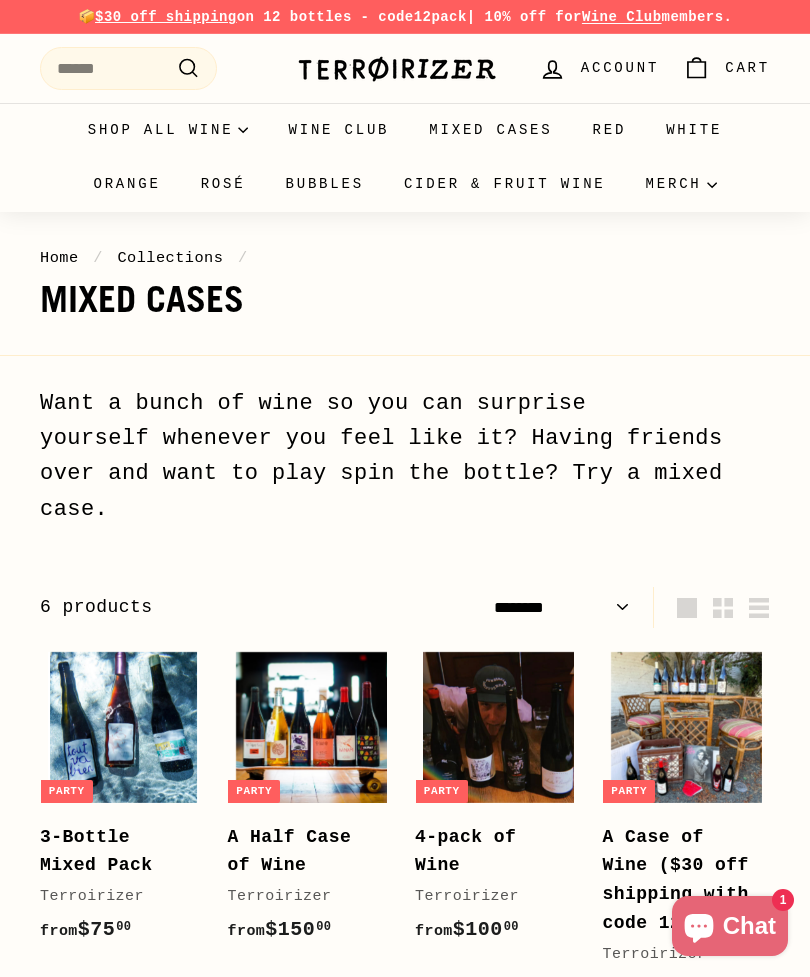 select on "******" 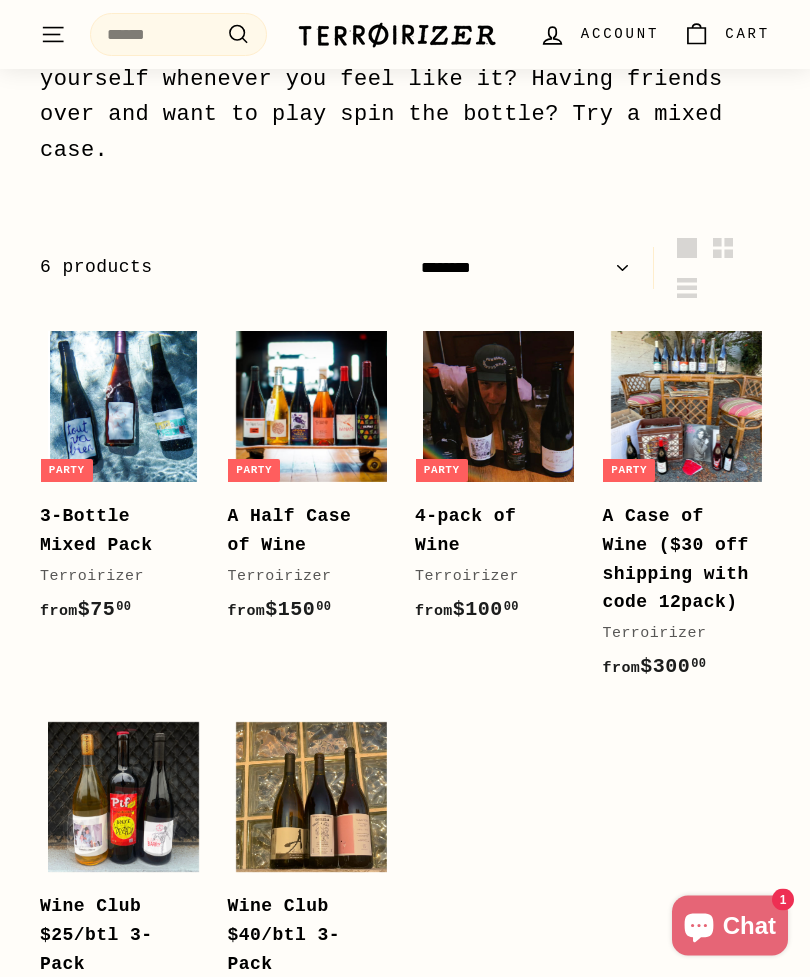 scroll, scrollTop: 359, scrollLeft: 0, axis: vertical 